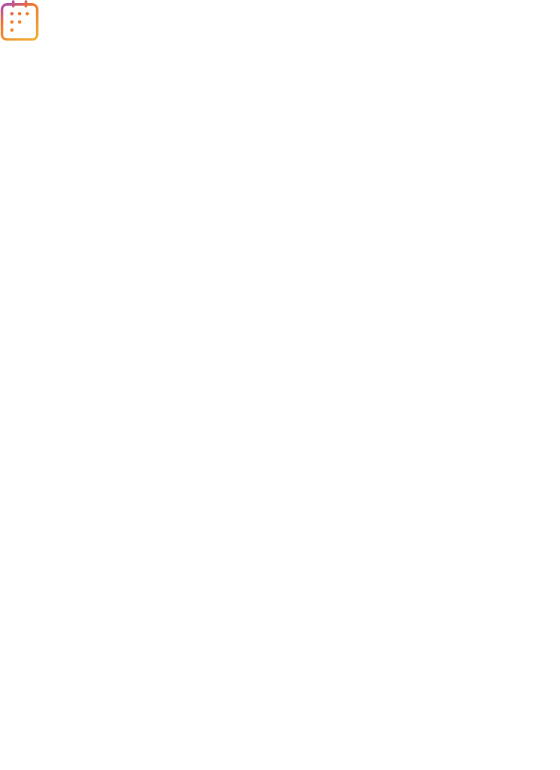 scroll, scrollTop: 0, scrollLeft: 0, axis: both 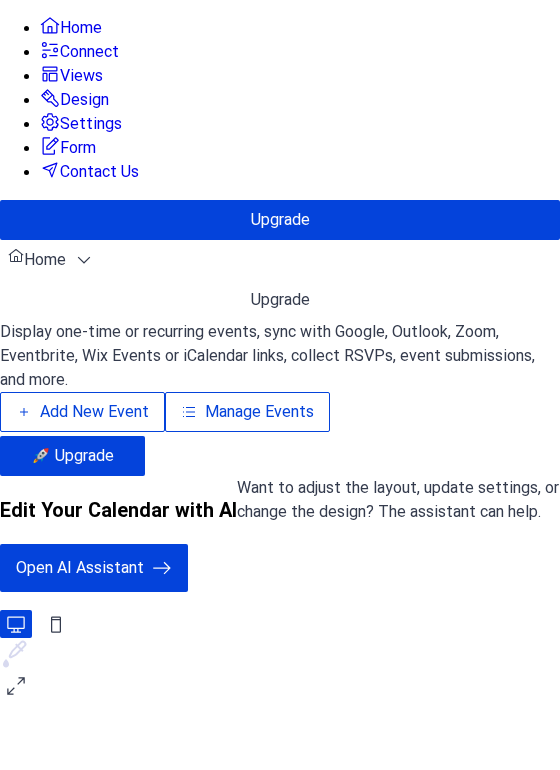 click on "Manage Events" at bounding box center (259, 412) 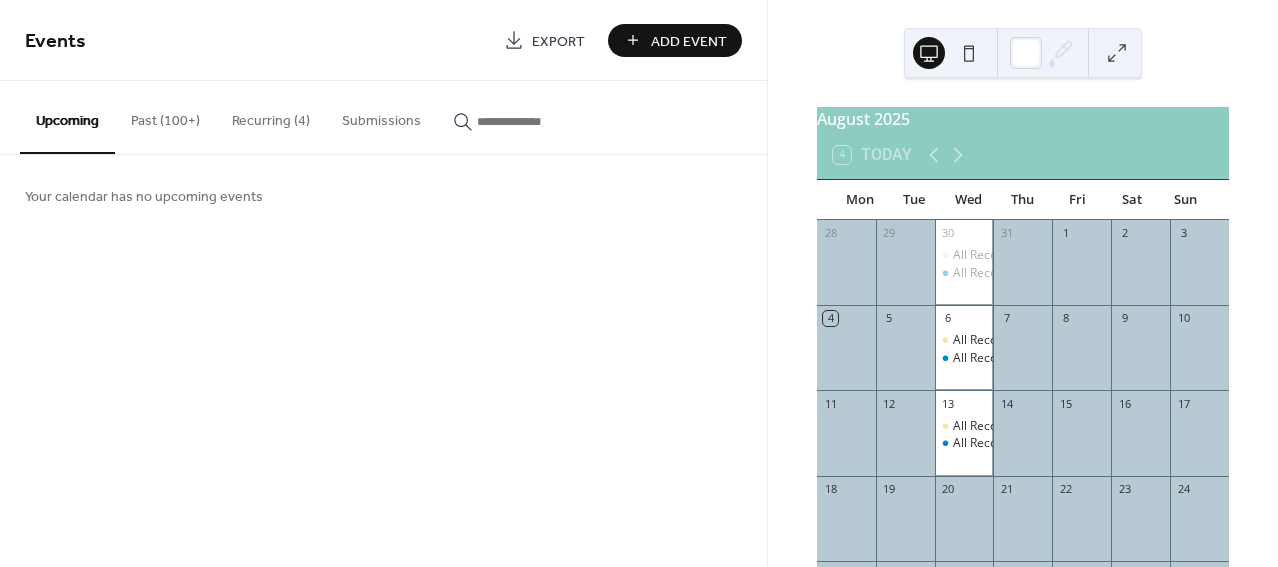scroll, scrollTop: 0, scrollLeft: 0, axis: both 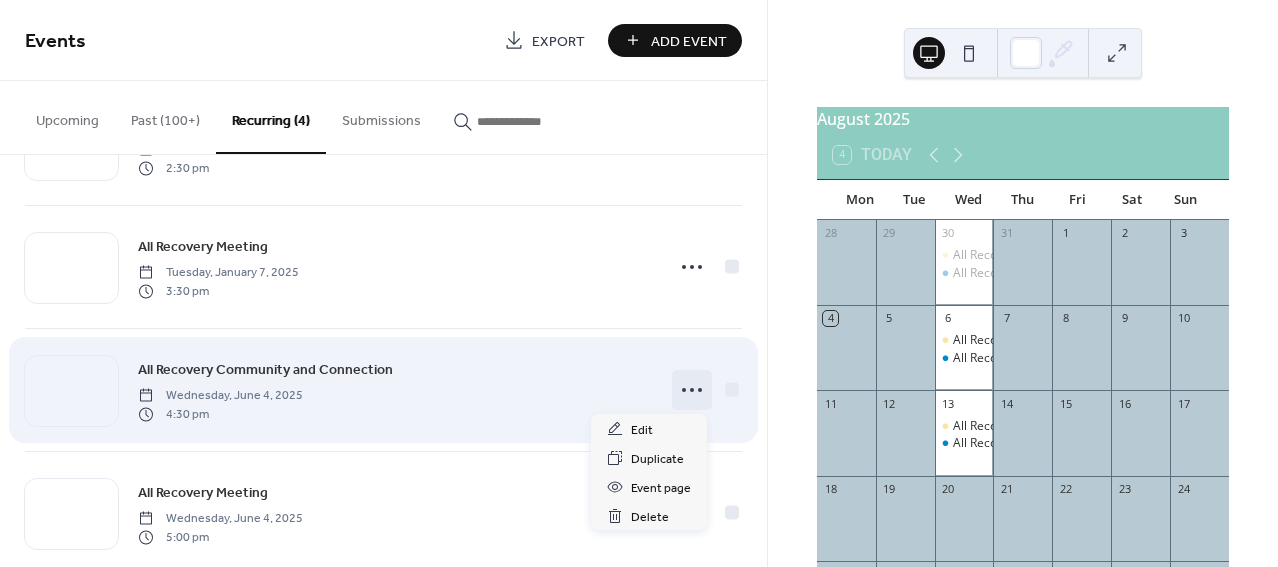 click 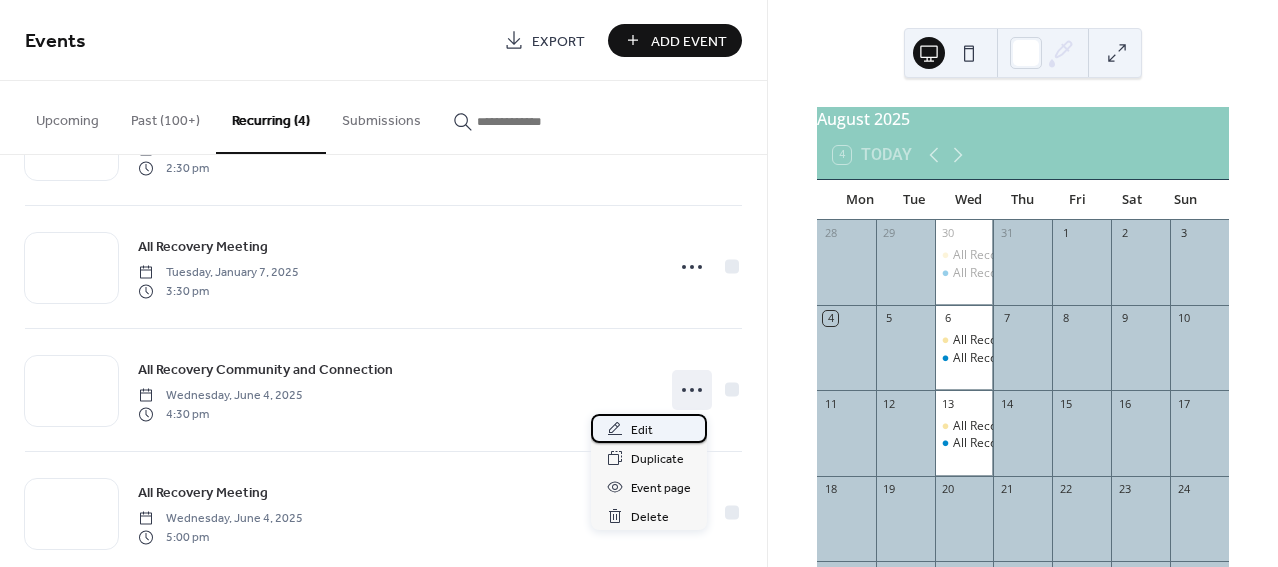 click on "Edit" at bounding box center [649, 428] 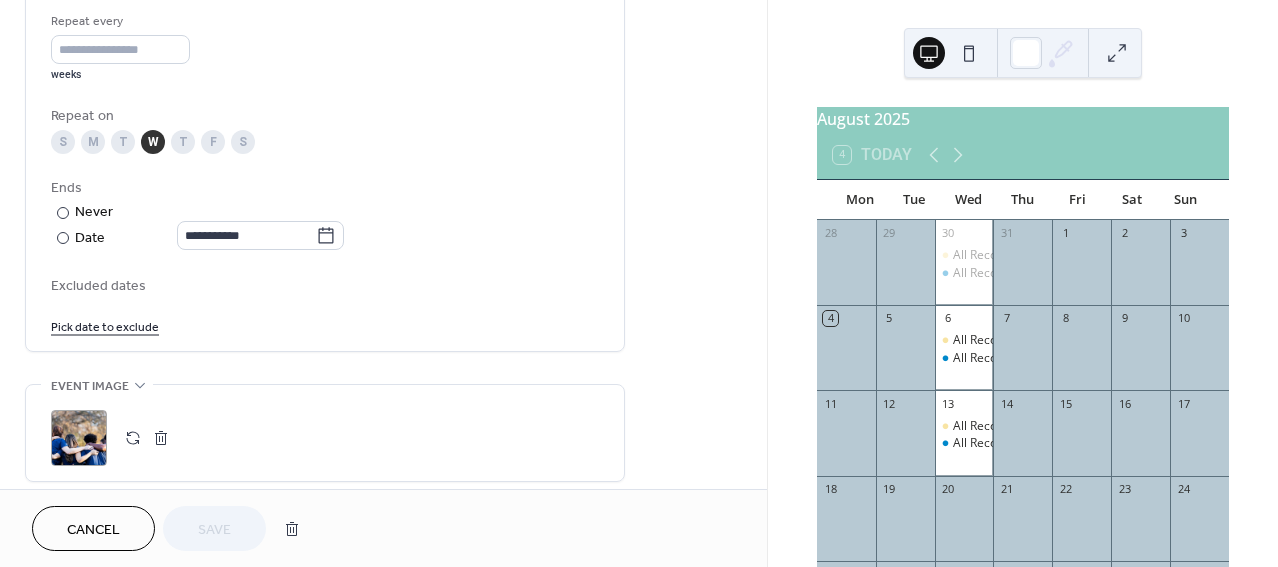 scroll, scrollTop: 1001, scrollLeft: 0, axis: vertical 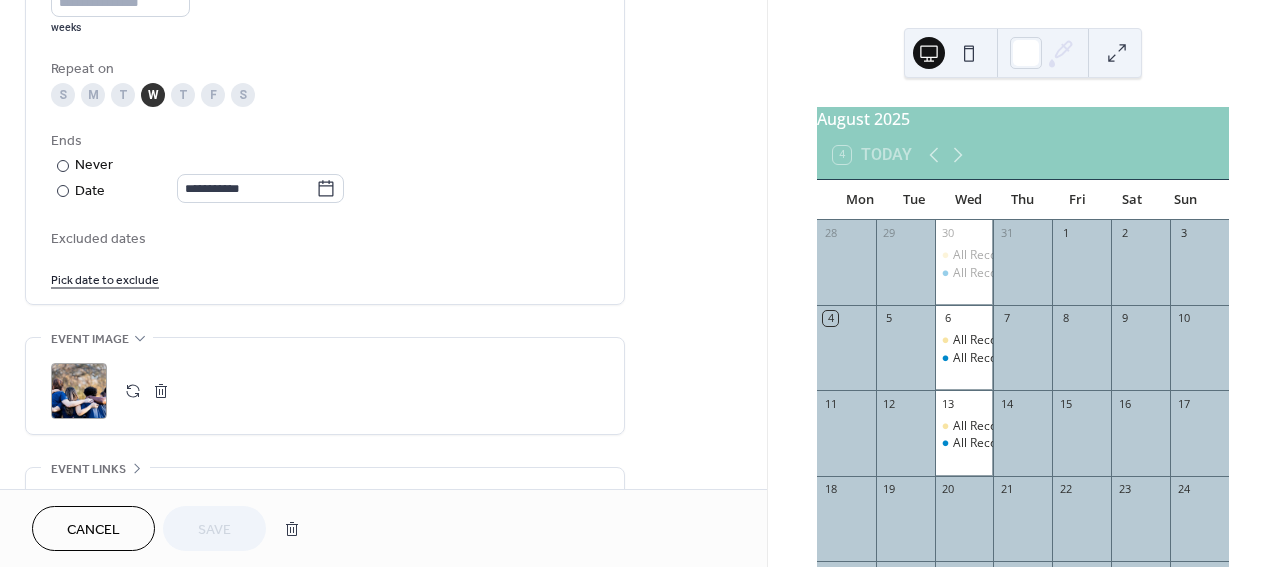 click on "Pick date to exclude" at bounding box center [105, 278] 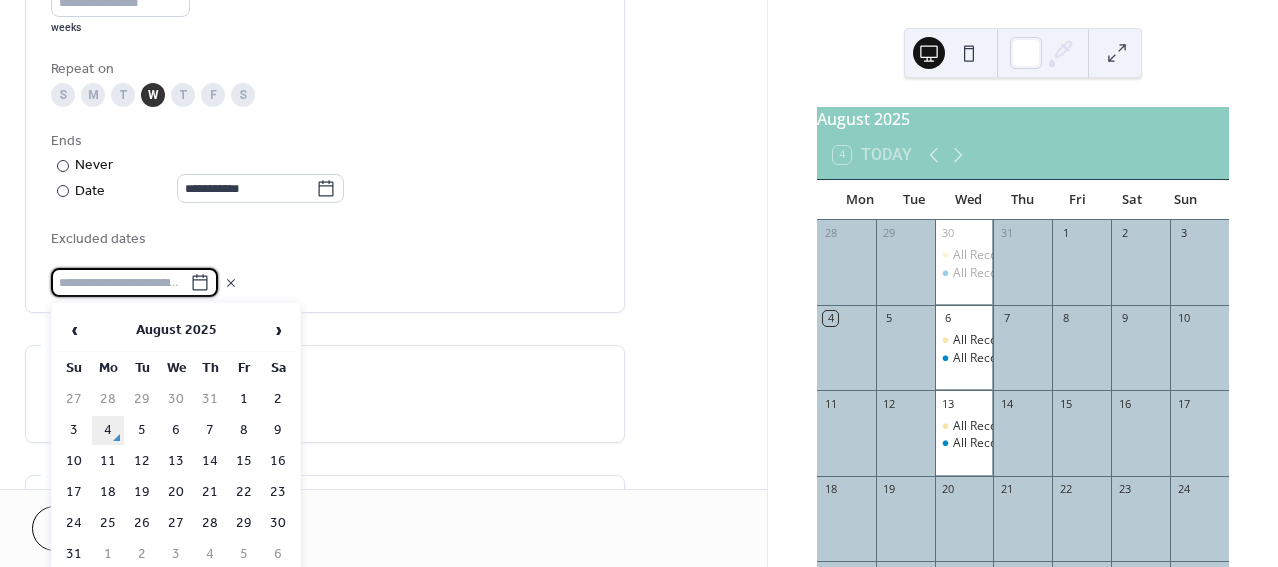 click on "4" at bounding box center (108, 430) 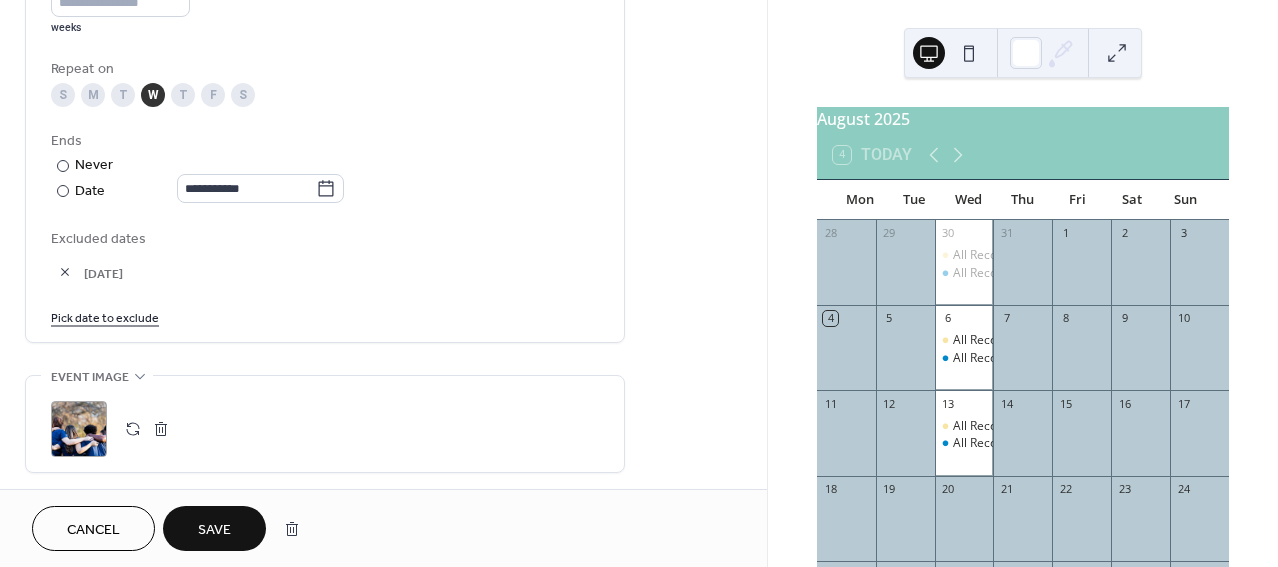 click on "Save" at bounding box center [214, 528] 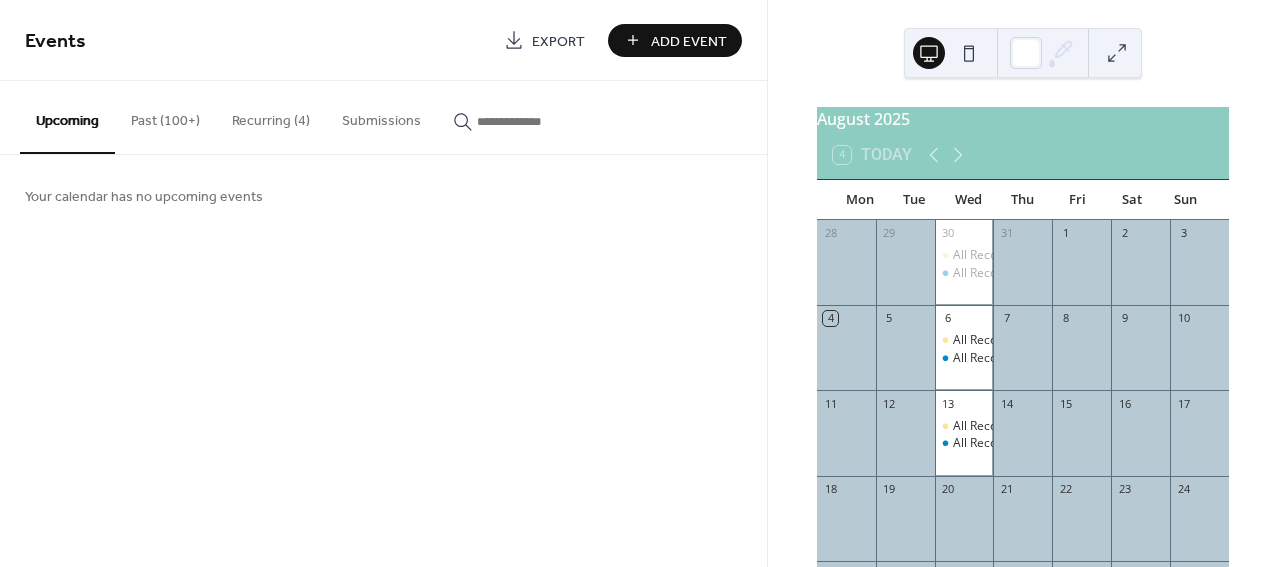 click on "Recurring (4)" at bounding box center (271, 116) 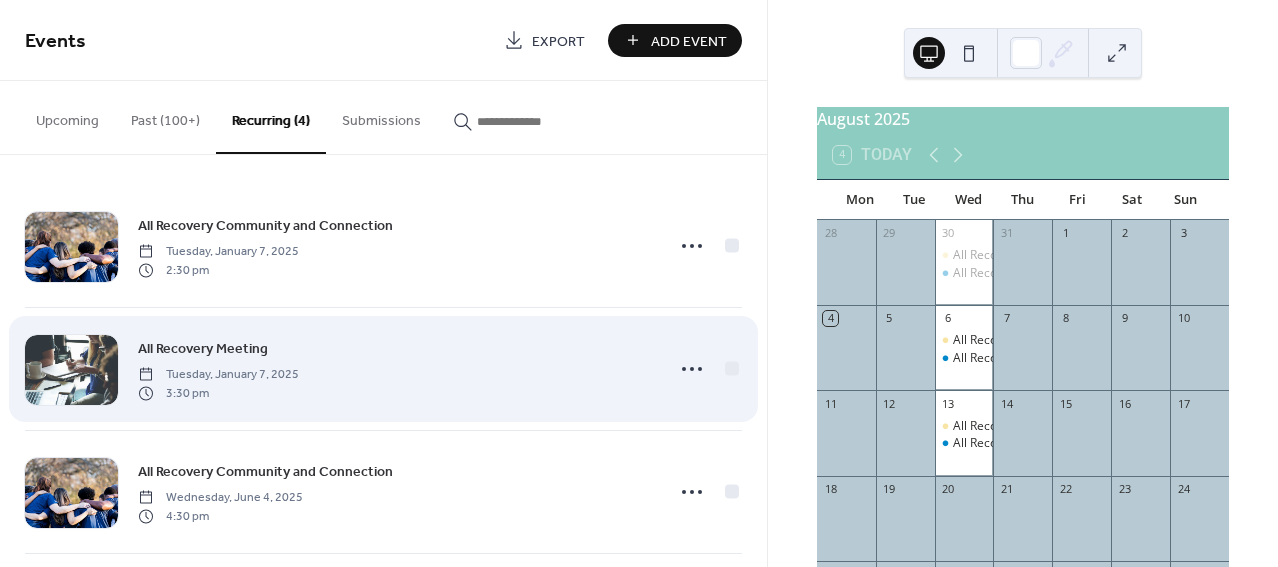scroll, scrollTop: 139, scrollLeft: 0, axis: vertical 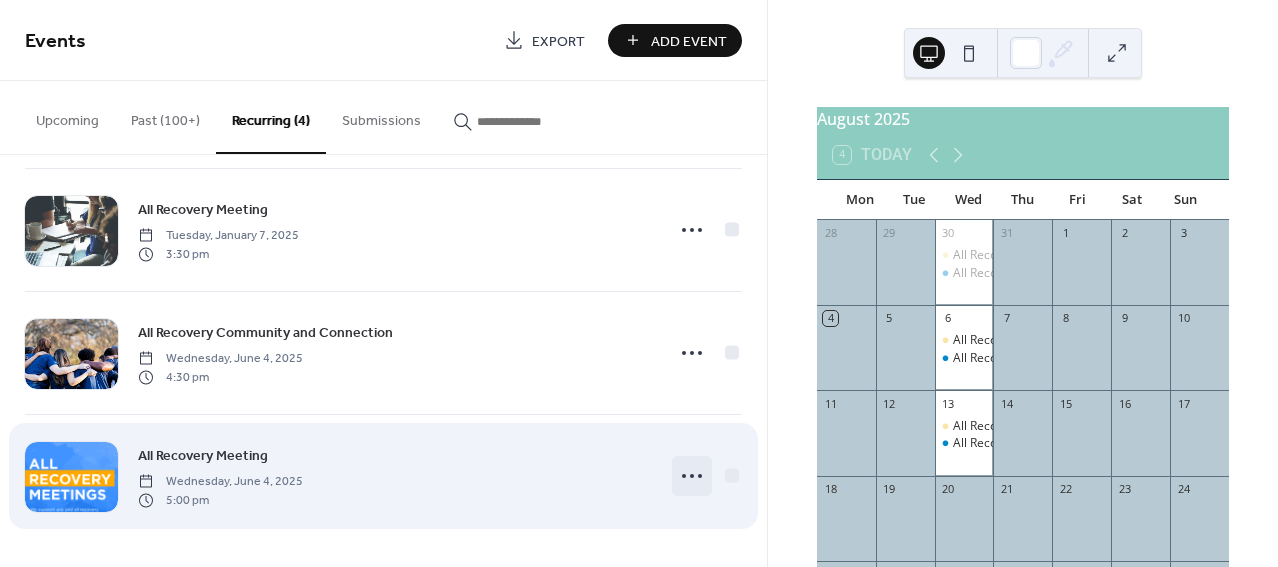 click 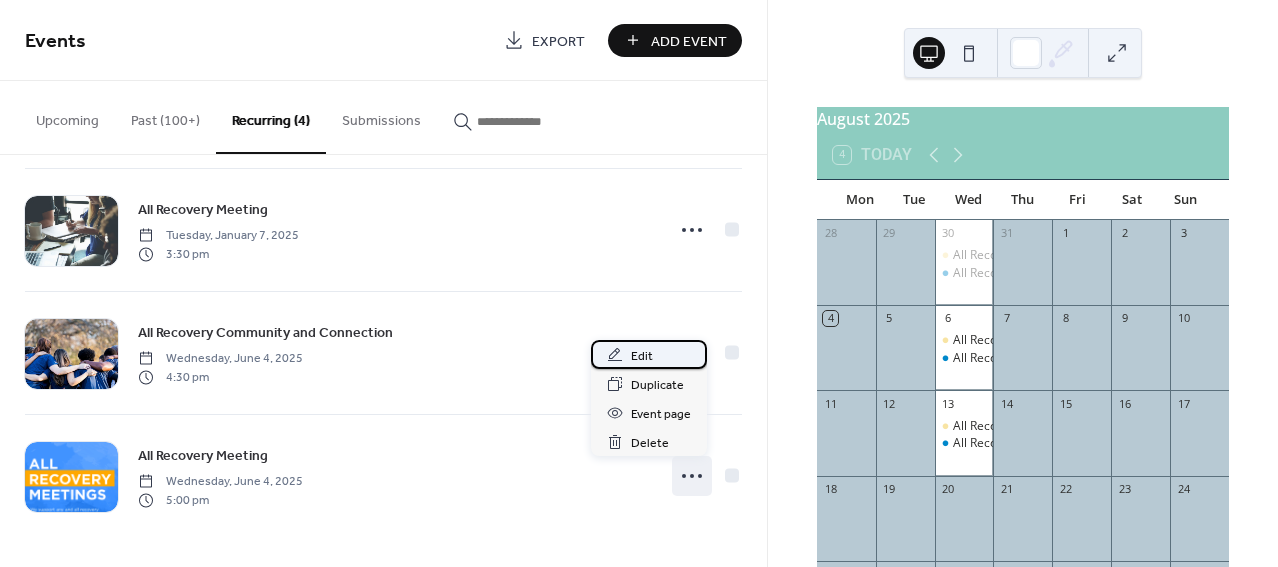 click on "Edit" at bounding box center [642, 356] 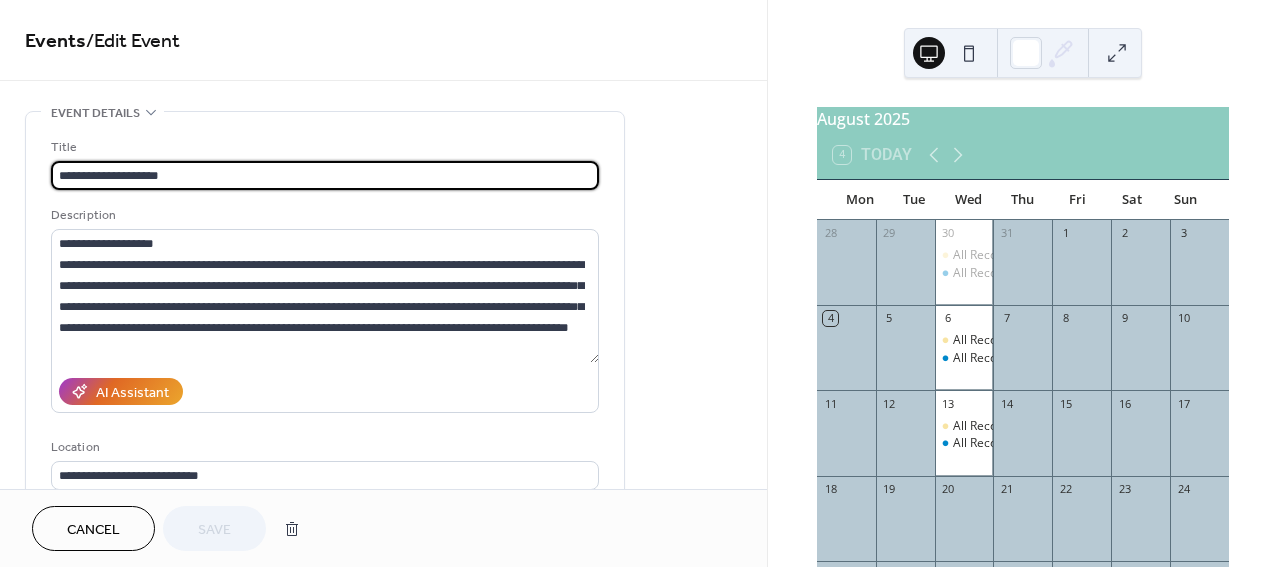 type on "**********" 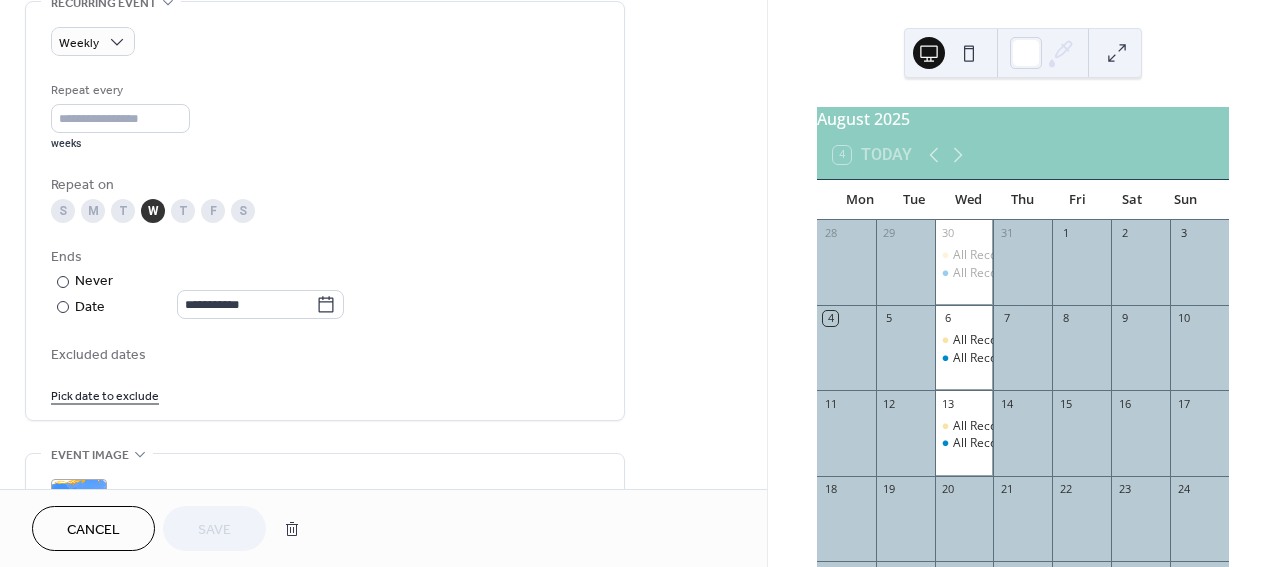 scroll, scrollTop: 928, scrollLeft: 0, axis: vertical 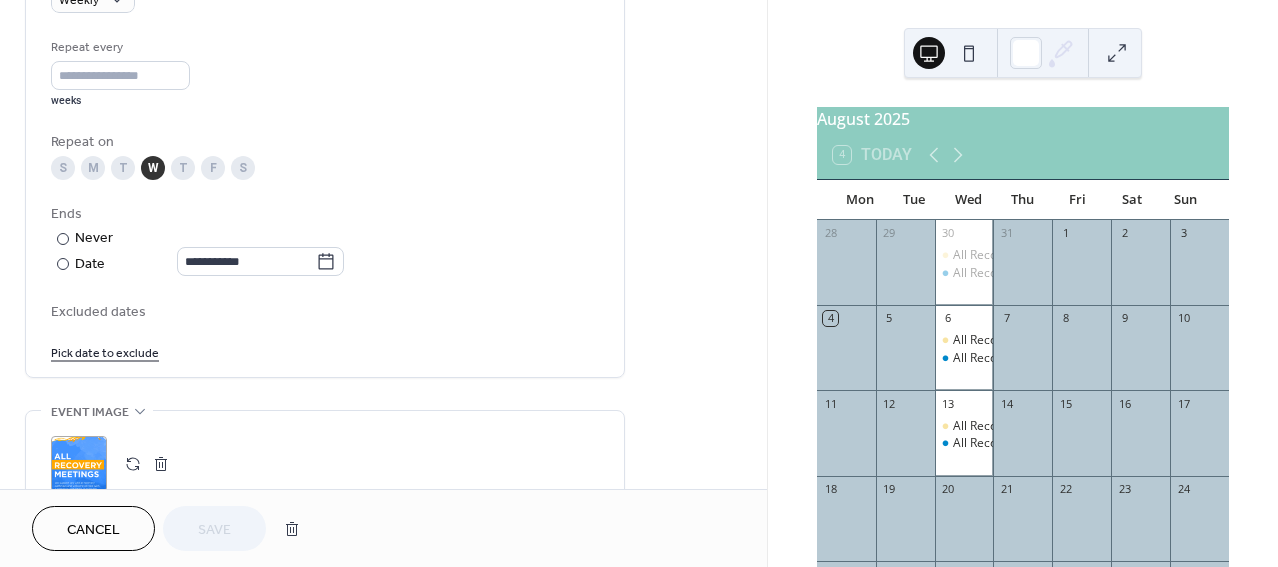 click on "Pick date to exclude" at bounding box center [105, 351] 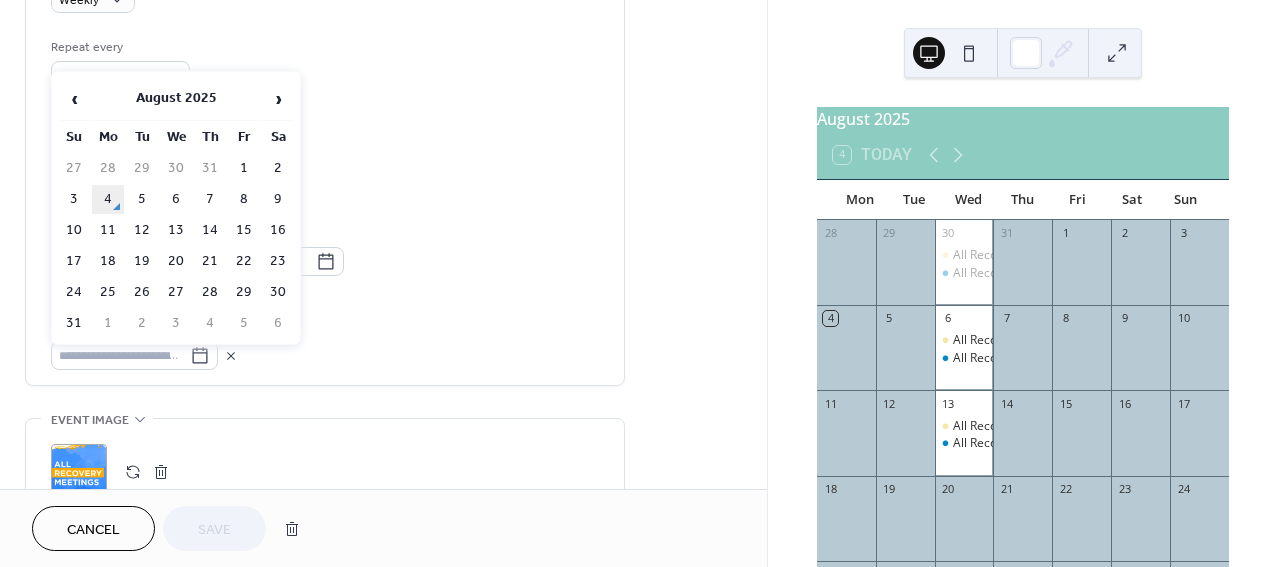 click on "4" at bounding box center [108, 199] 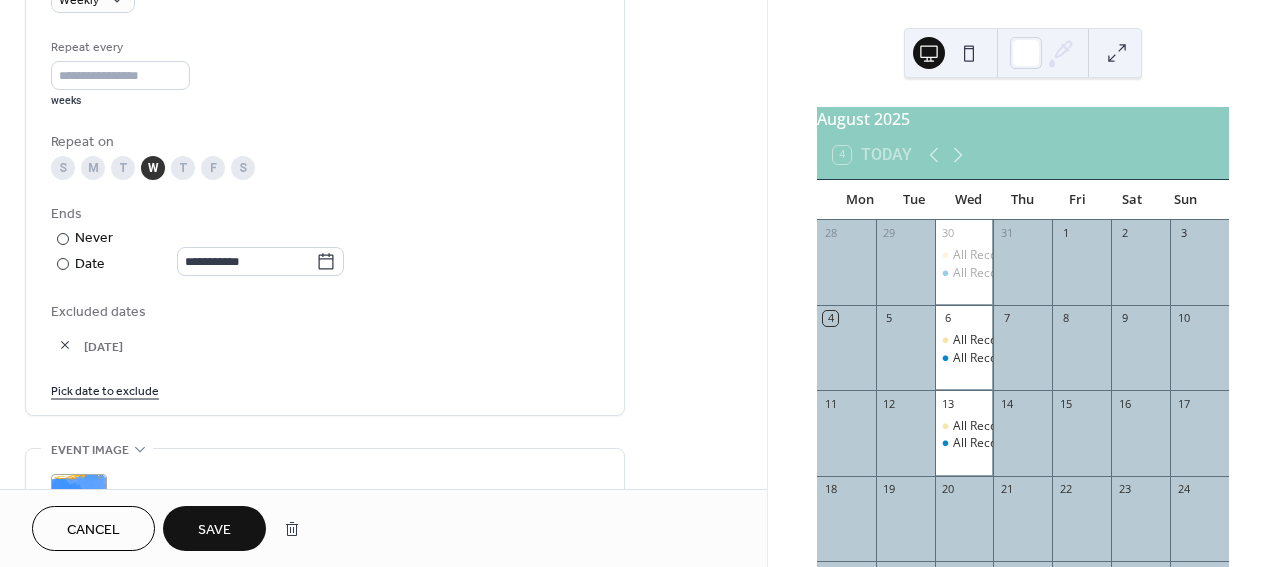click on "[DATE]" at bounding box center (341, 346) 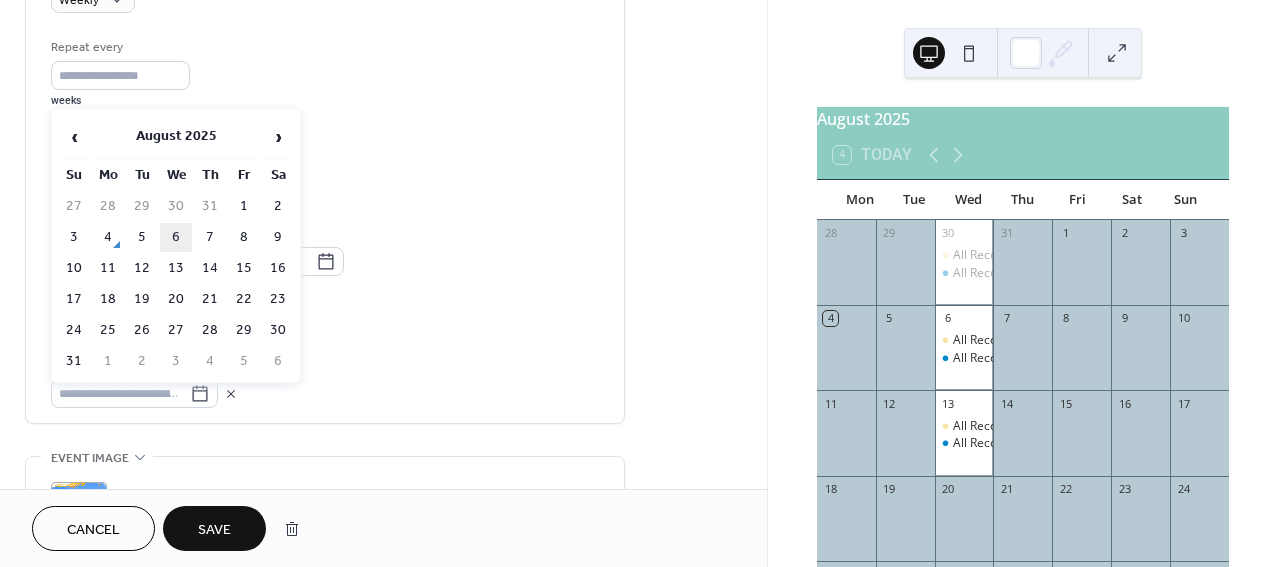 click on "6" at bounding box center (176, 237) 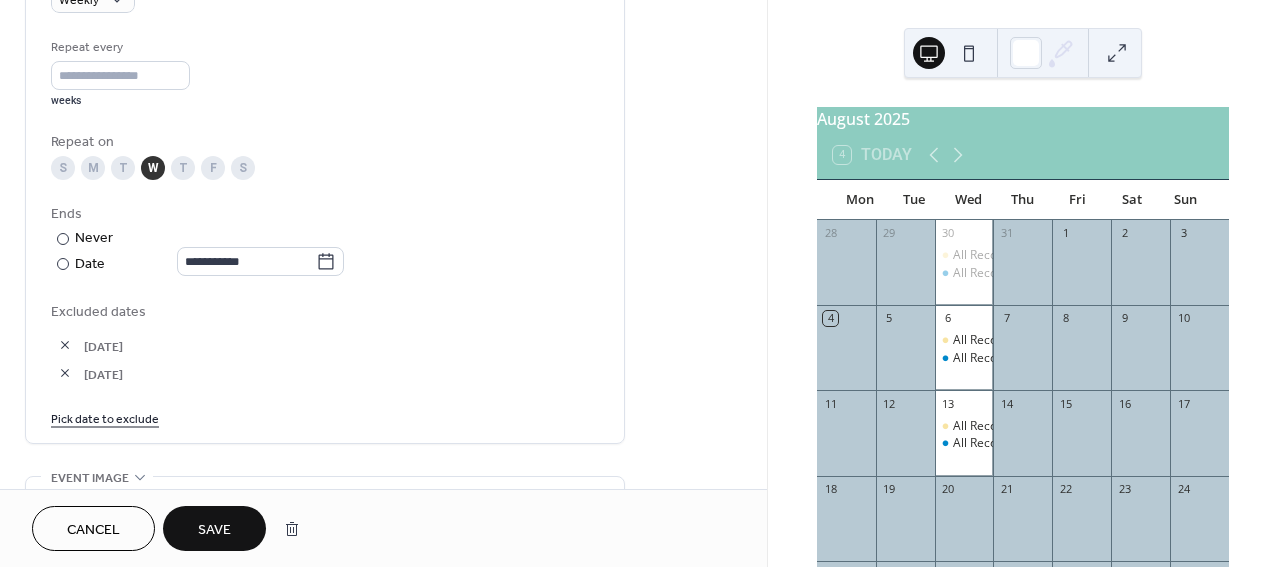 click at bounding box center [65, 345] 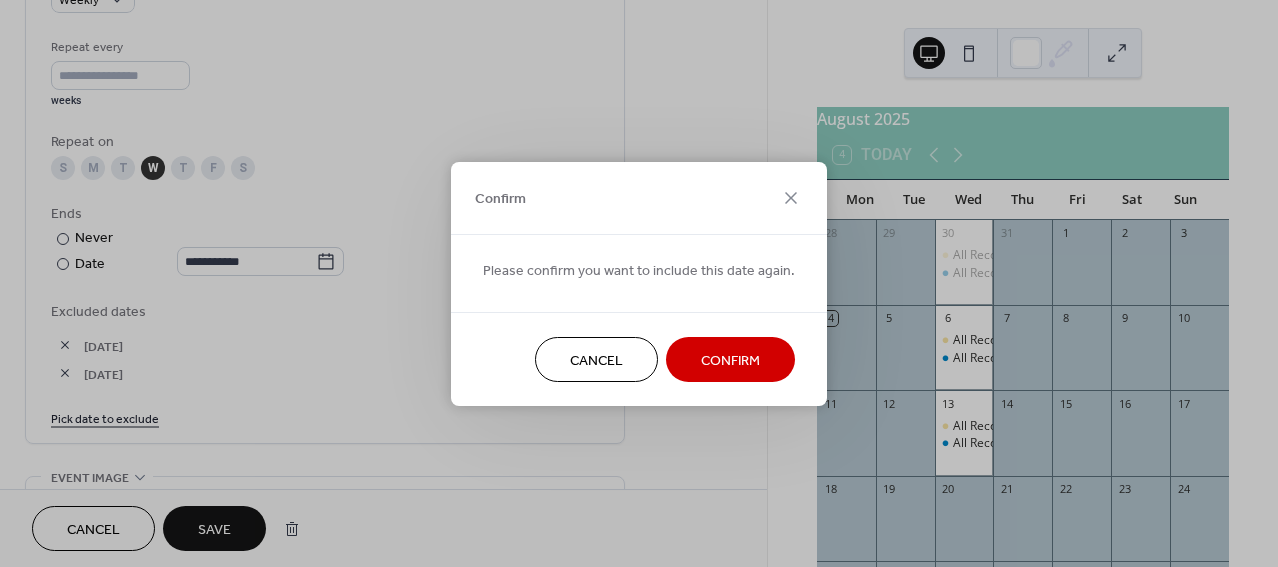 click on "Confirm" at bounding box center (730, 360) 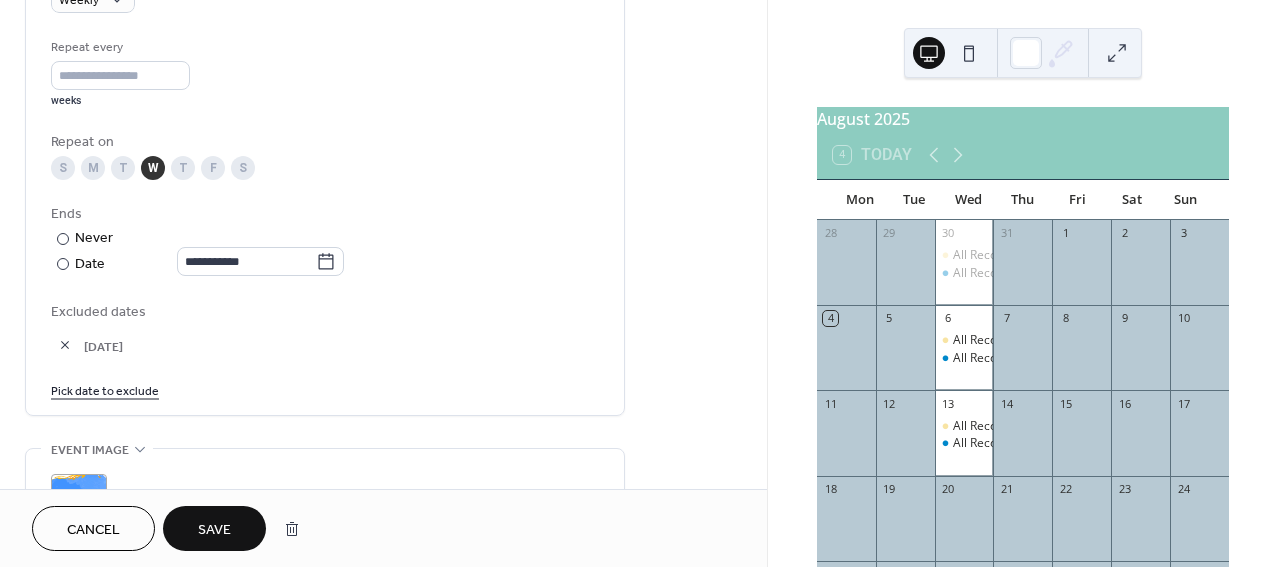 click on "Save" at bounding box center [214, 528] 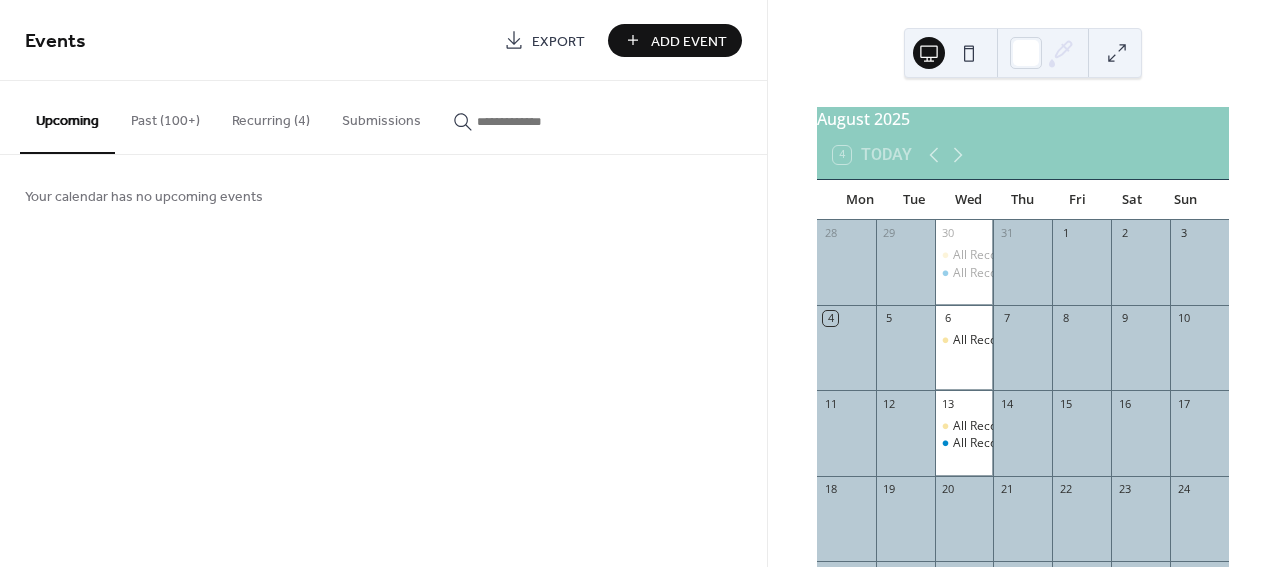 click on "Recurring (4)" at bounding box center (271, 116) 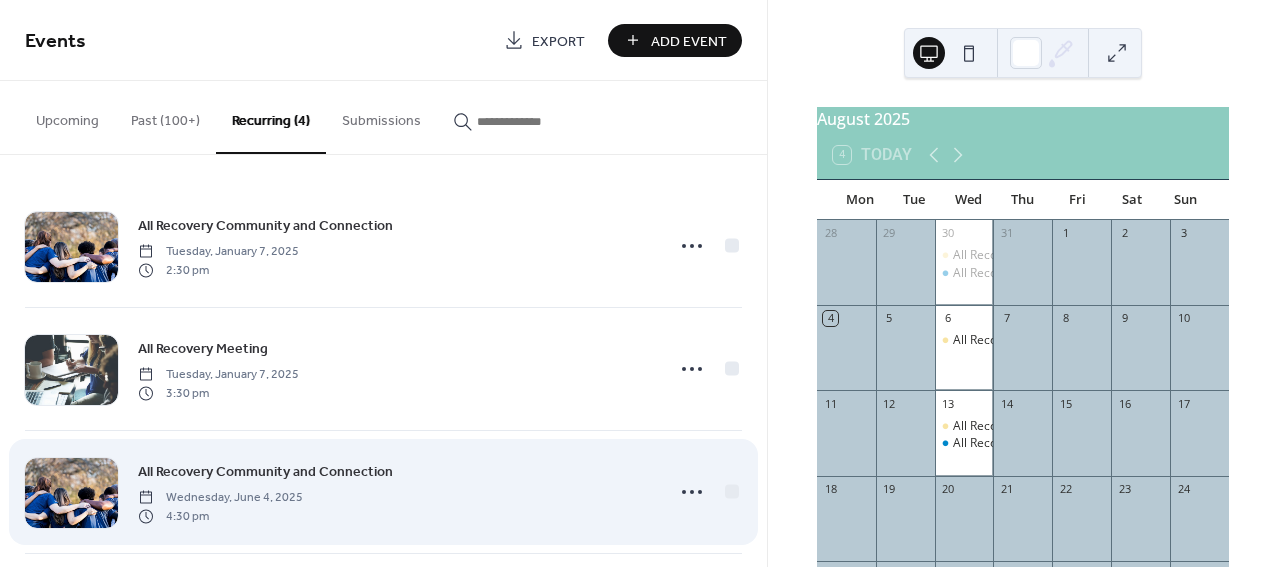 scroll, scrollTop: 139, scrollLeft: 0, axis: vertical 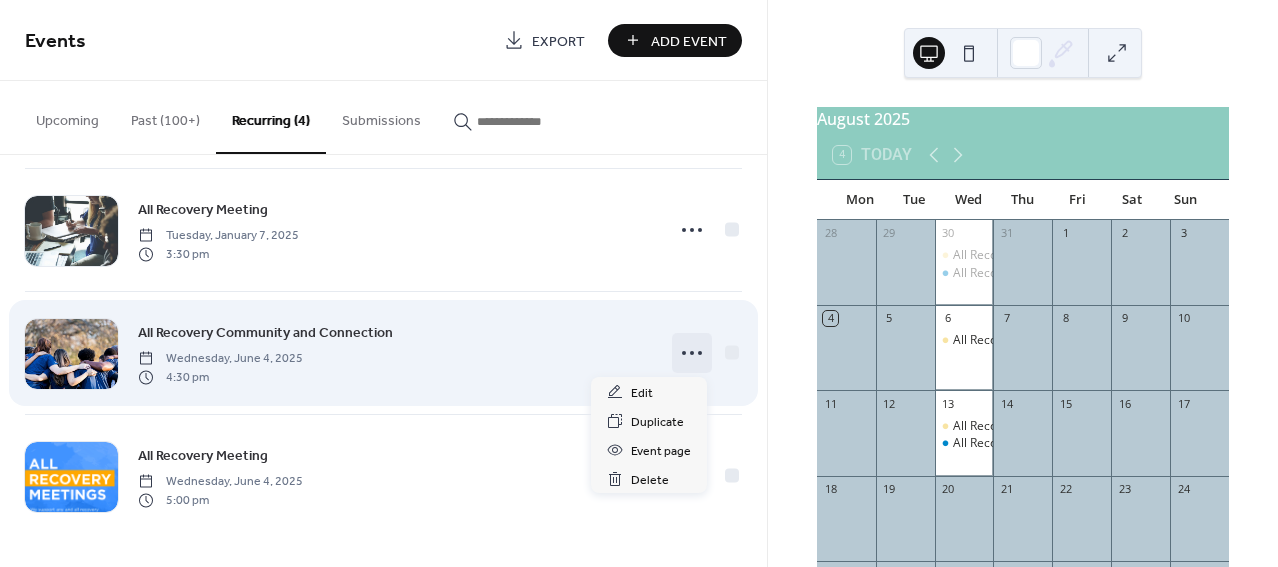 click 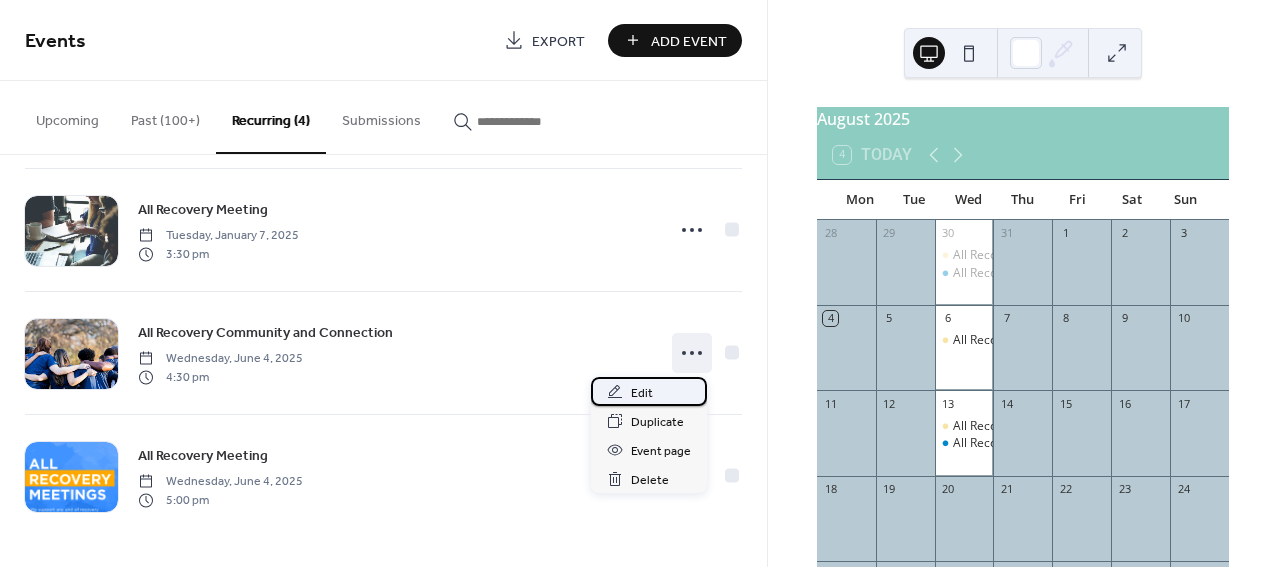 click on "Edit" at bounding box center (642, 393) 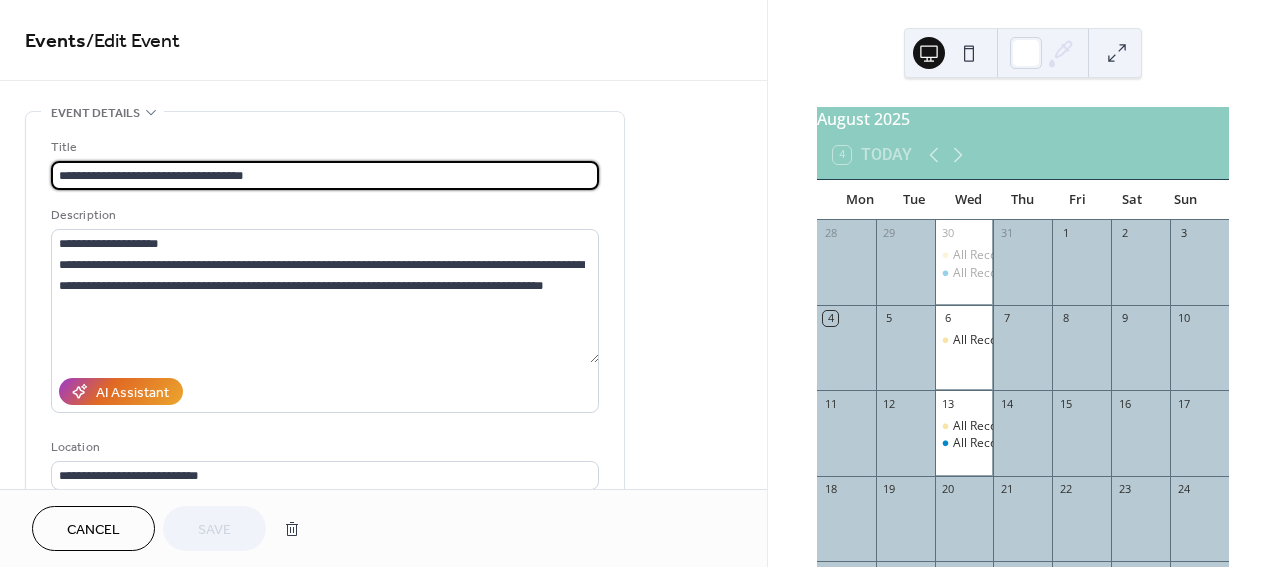 type on "**********" 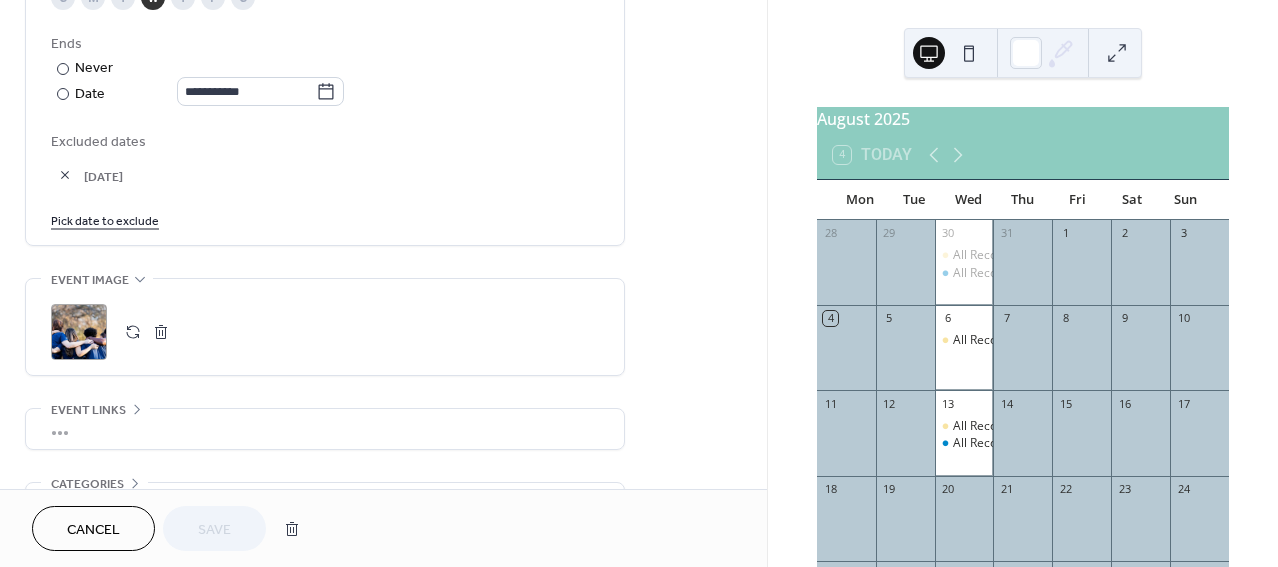 scroll, scrollTop: 1019, scrollLeft: 0, axis: vertical 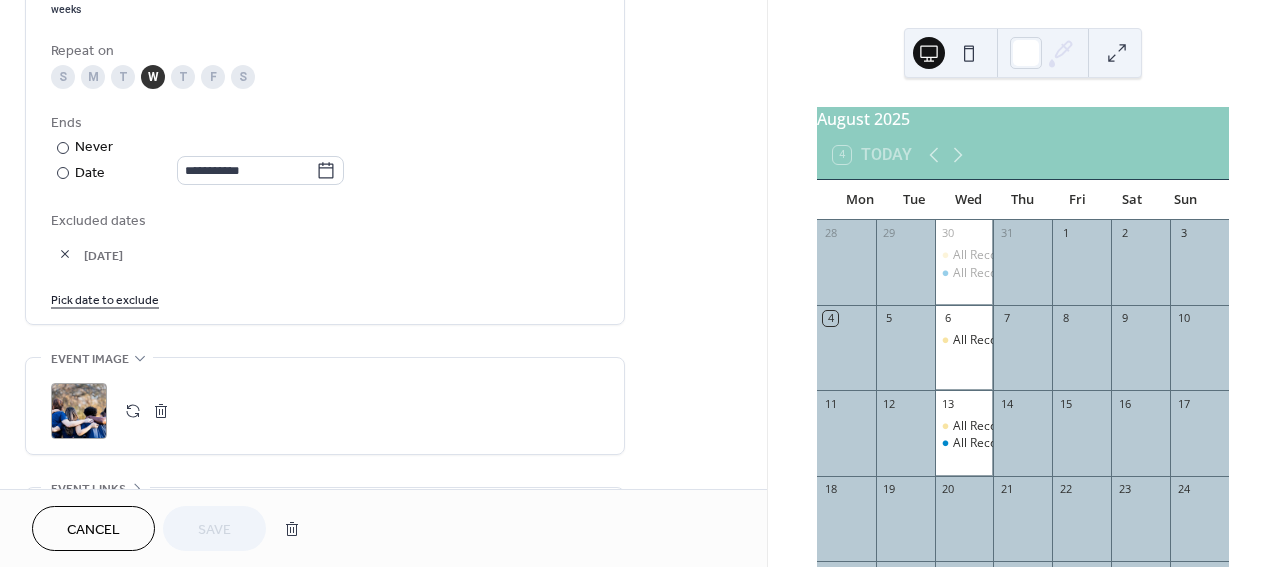 click at bounding box center (65, 254) 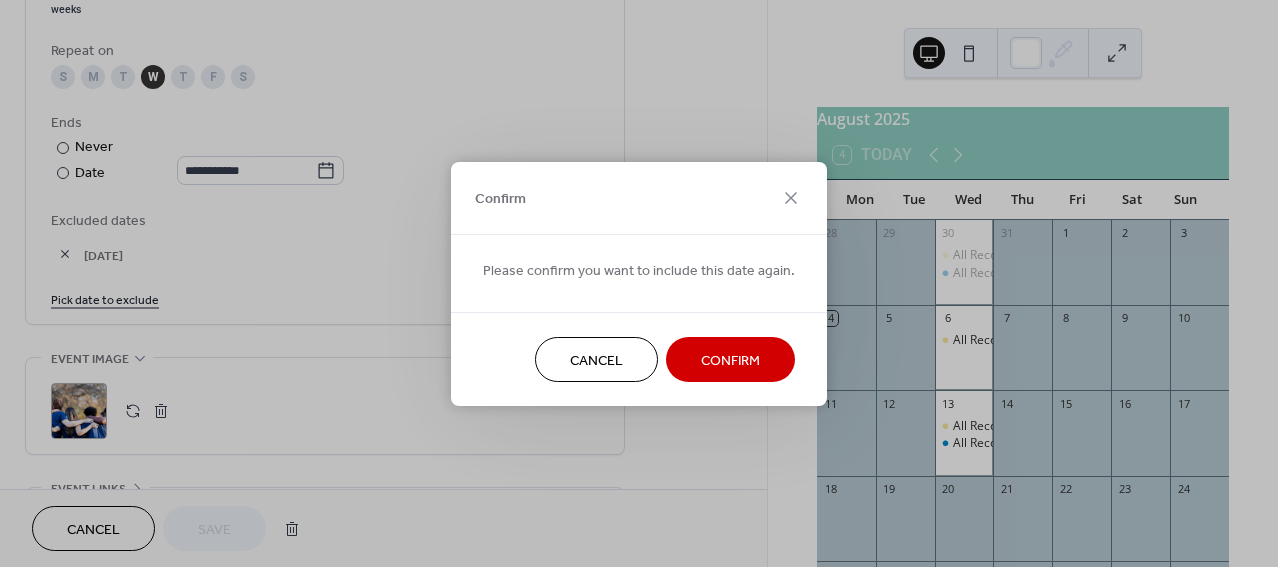click on "Confirm" at bounding box center (730, 359) 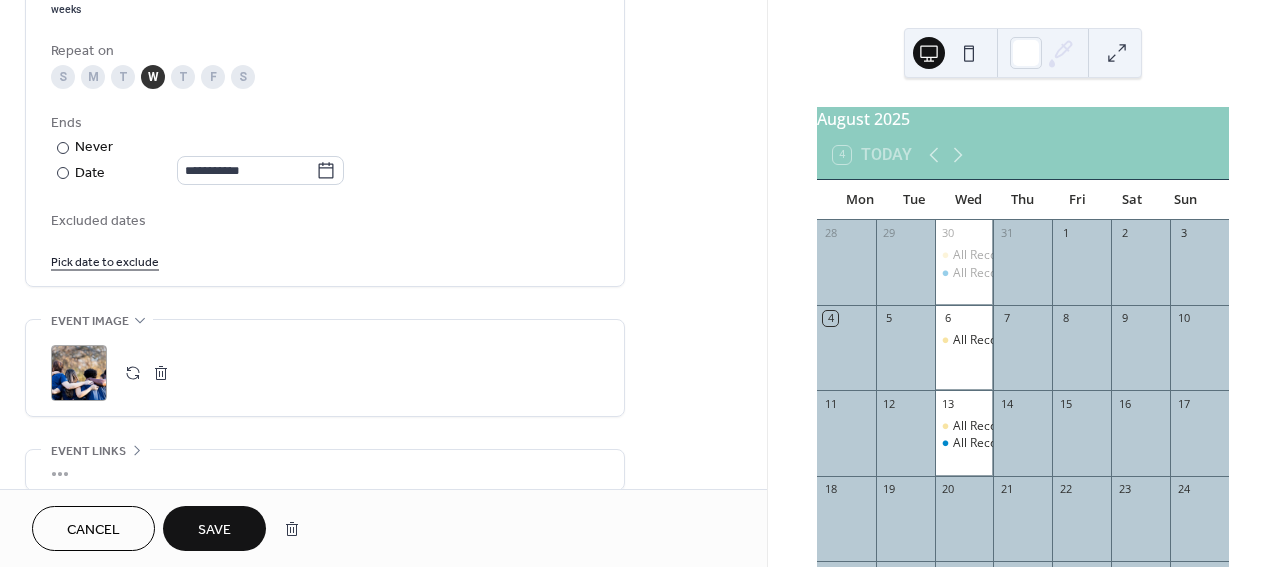 click on "Pick date to exclude" at bounding box center (105, 260) 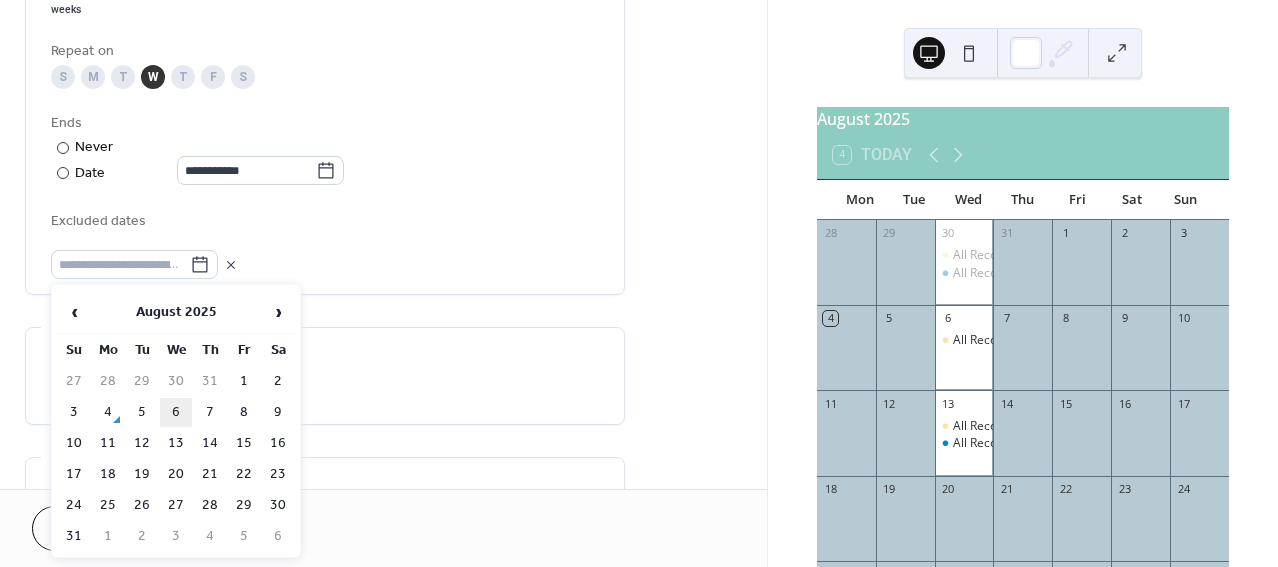 click on "6" at bounding box center [176, 412] 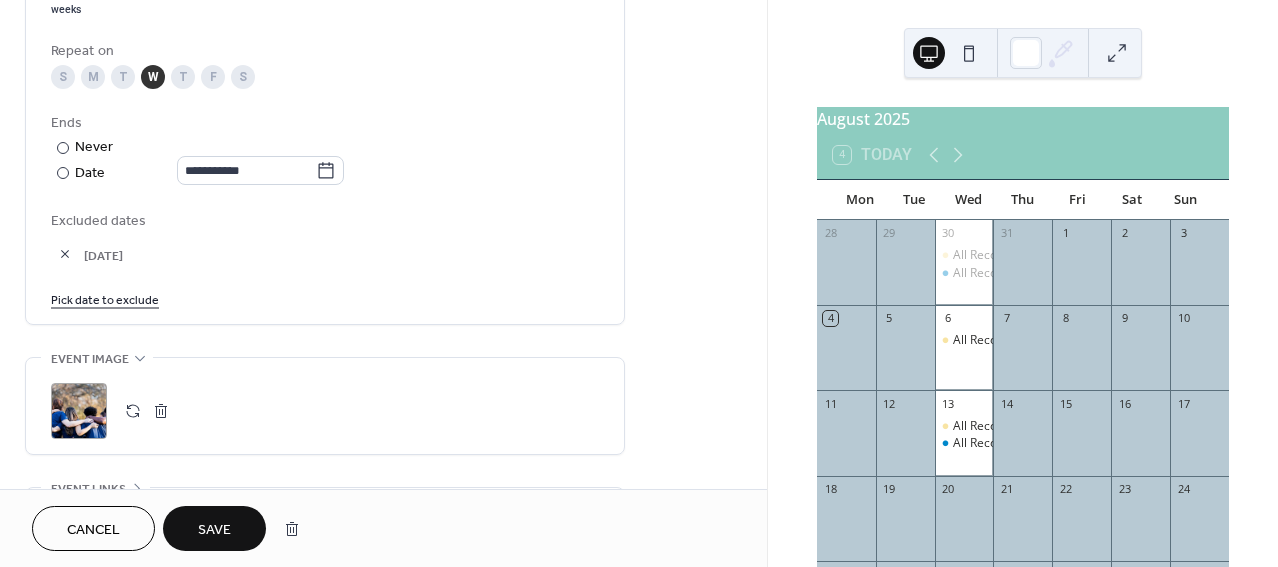 click on "Save" at bounding box center (214, 530) 